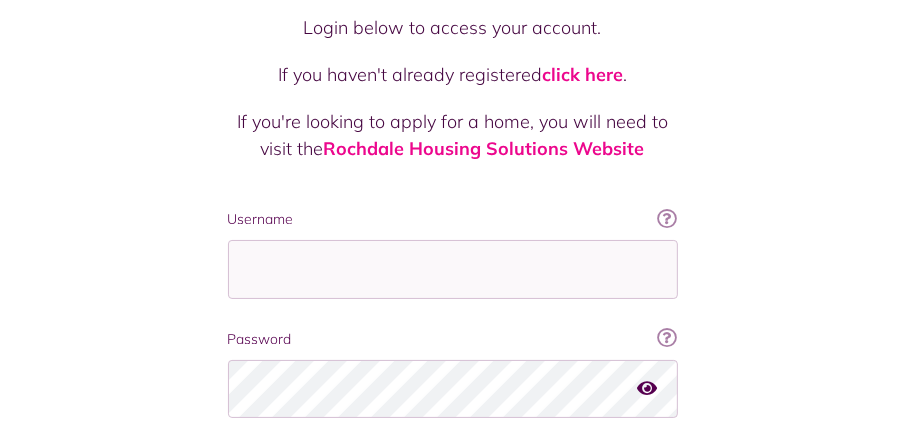 scroll, scrollTop: 300, scrollLeft: 0, axis: vertical 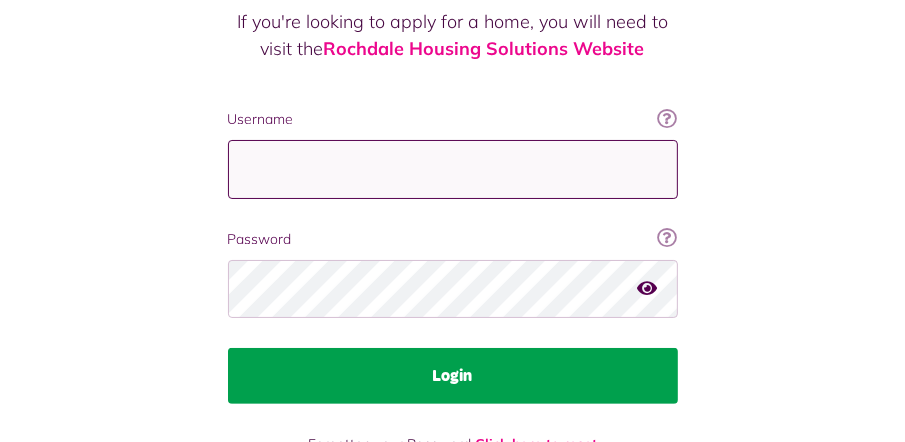 type on "**********" 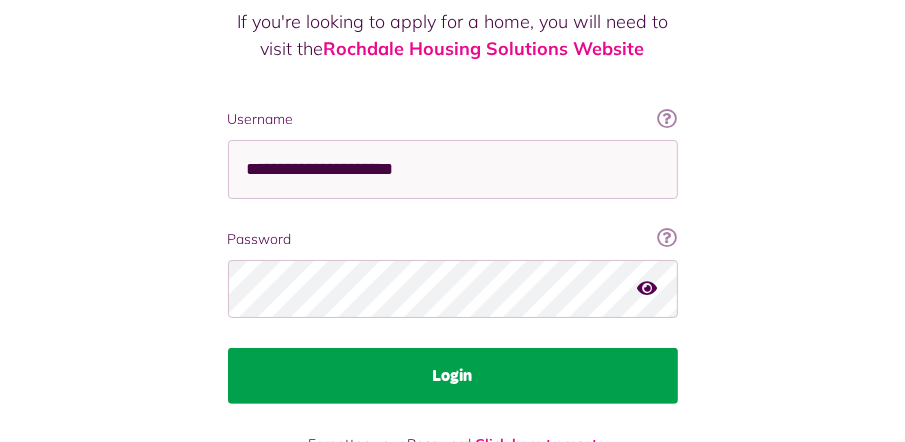 drag, startPoint x: 301, startPoint y: 321, endPoint x: 313, endPoint y: 319, distance: 12.165525 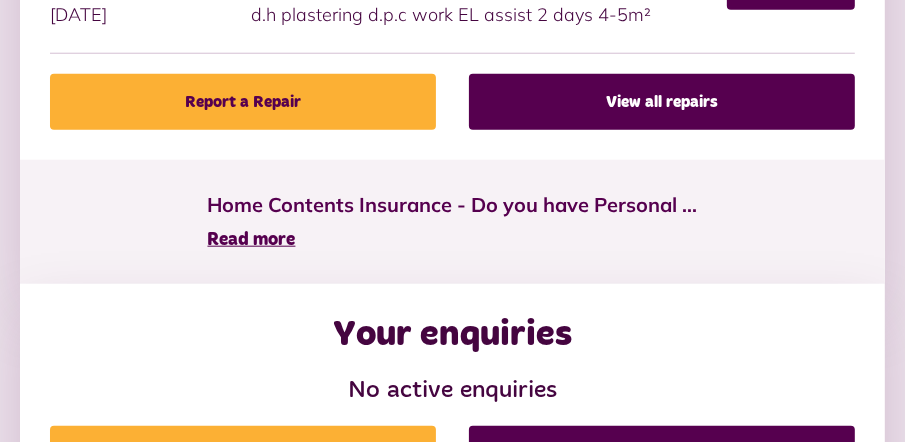 scroll, scrollTop: 1300, scrollLeft: 0, axis: vertical 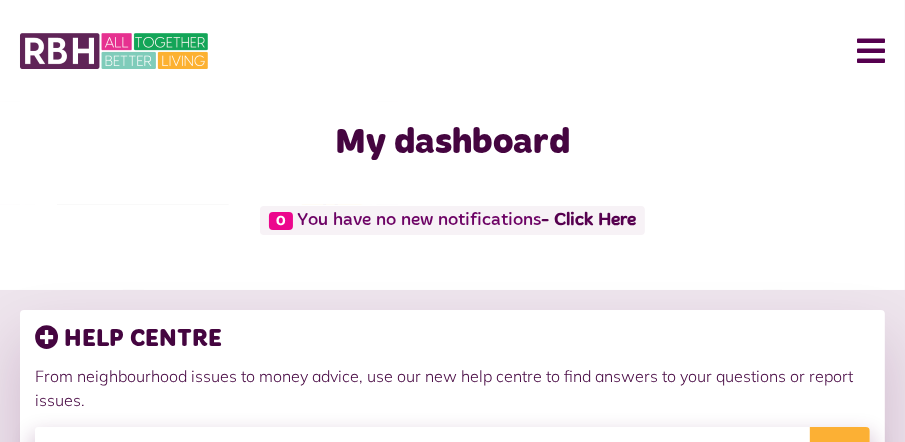click on "Menu" at bounding box center (863, 51) 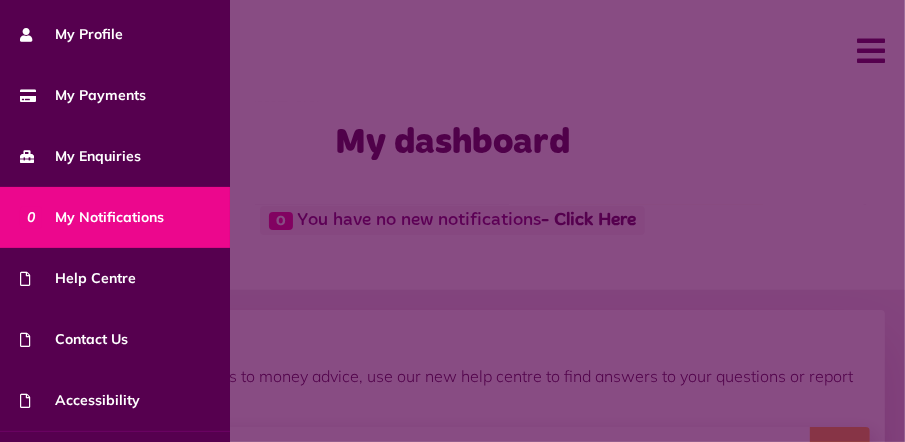scroll, scrollTop: 347, scrollLeft: 0, axis: vertical 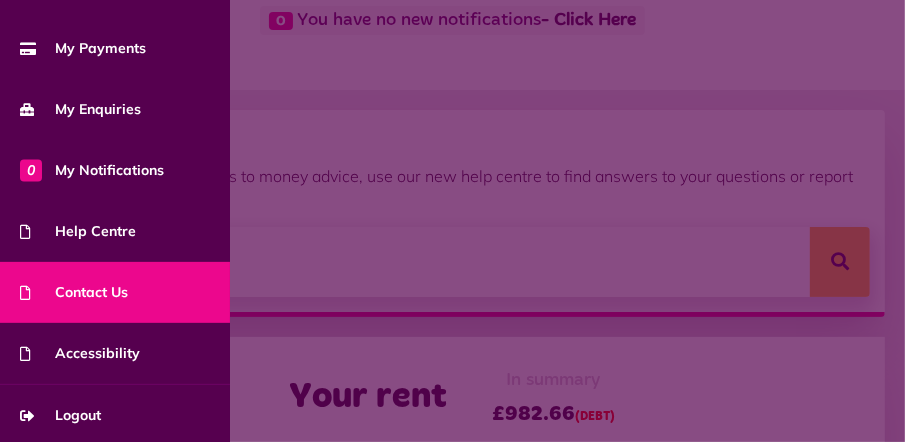 click on "Contact Us" at bounding box center (74, 292) 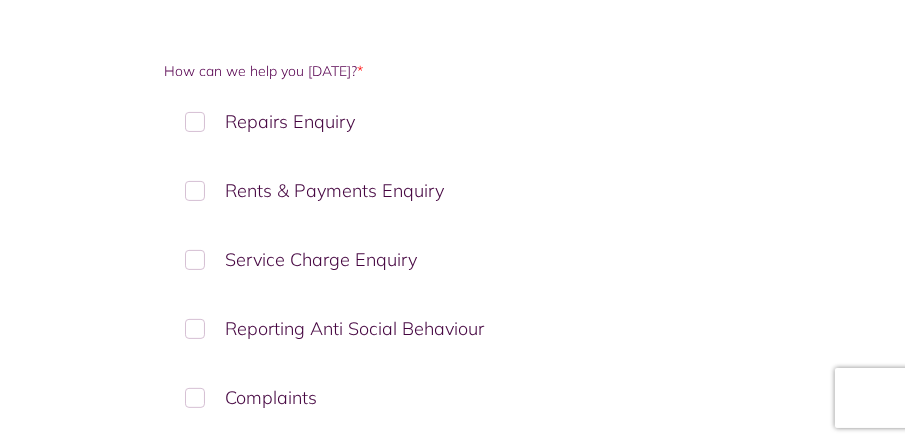 scroll, scrollTop: 106, scrollLeft: 0, axis: vertical 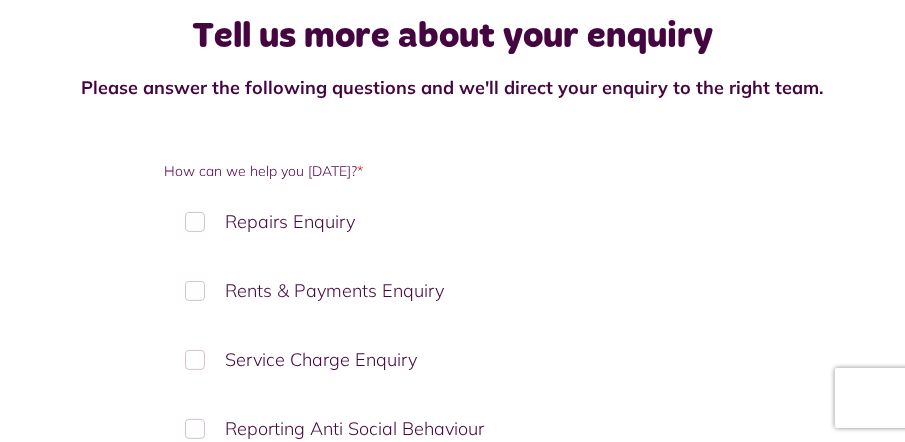 click on "Rents & Payments Enquiry" at bounding box center [452, 290] 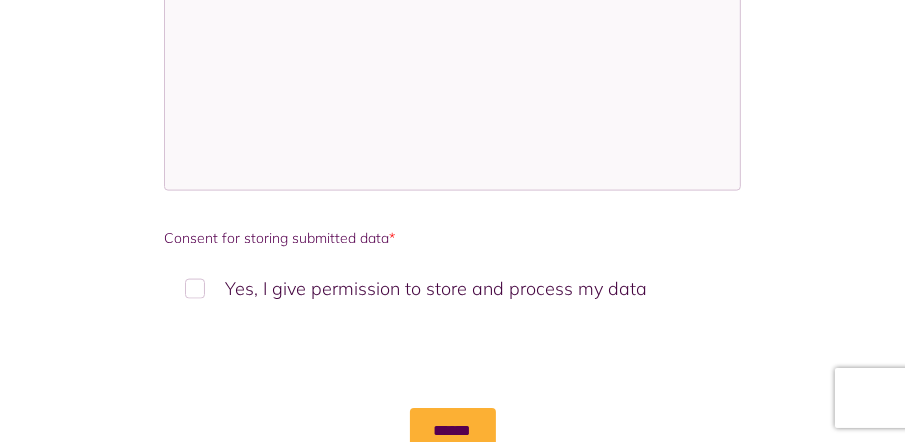 scroll, scrollTop: 1674, scrollLeft: 0, axis: vertical 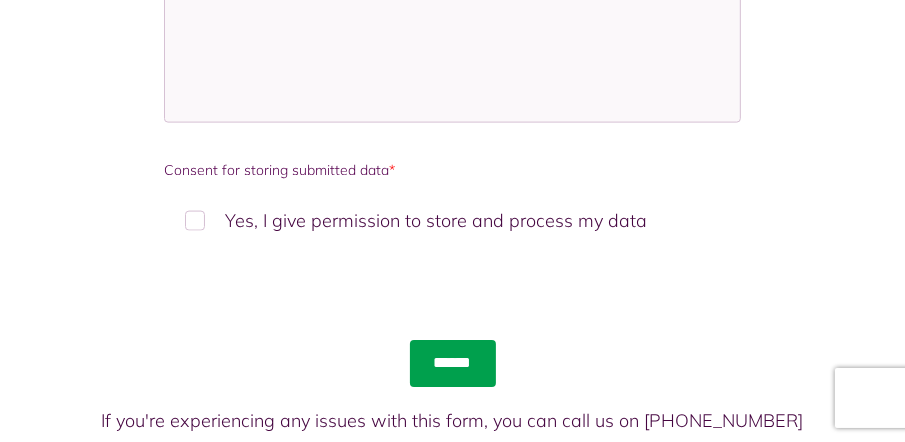 click on "******" at bounding box center (453, 363) 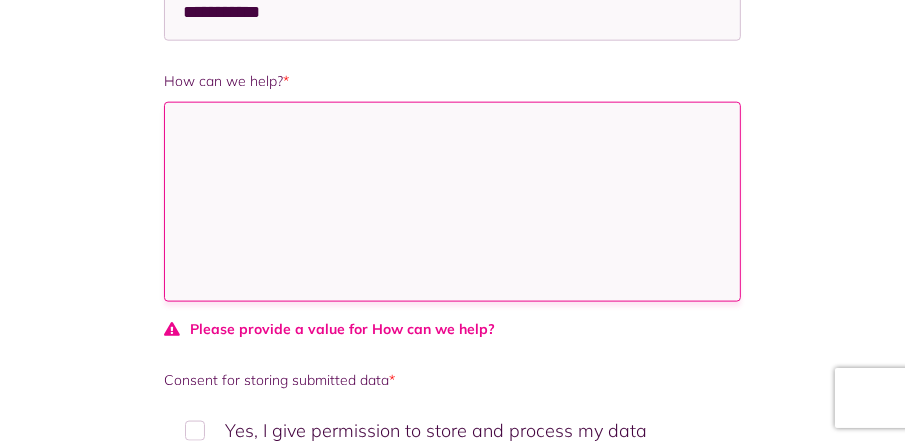 scroll, scrollTop: 1487, scrollLeft: 0, axis: vertical 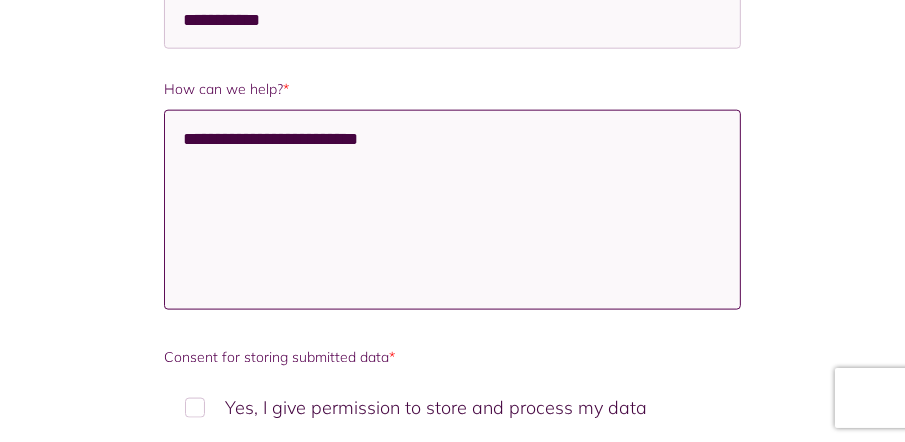 click on "**********" at bounding box center [452, 210] 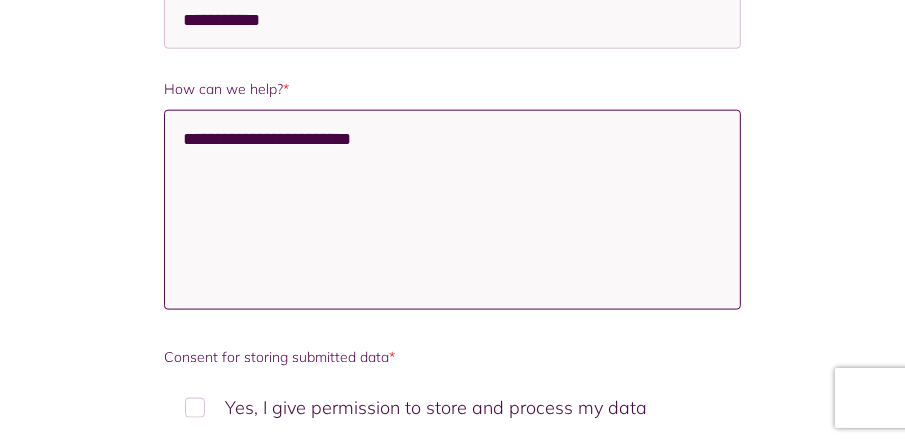 click on "**********" at bounding box center (452, 210) 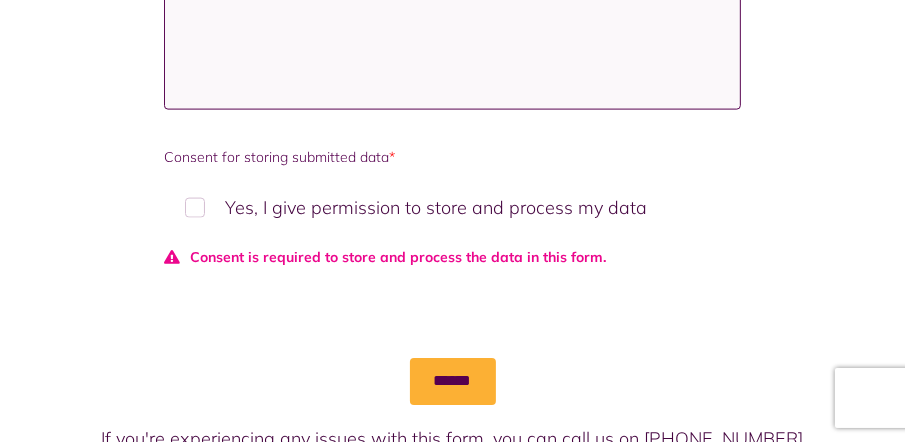 scroll, scrollTop: 1705, scrollLeft: 0, axis: vertical 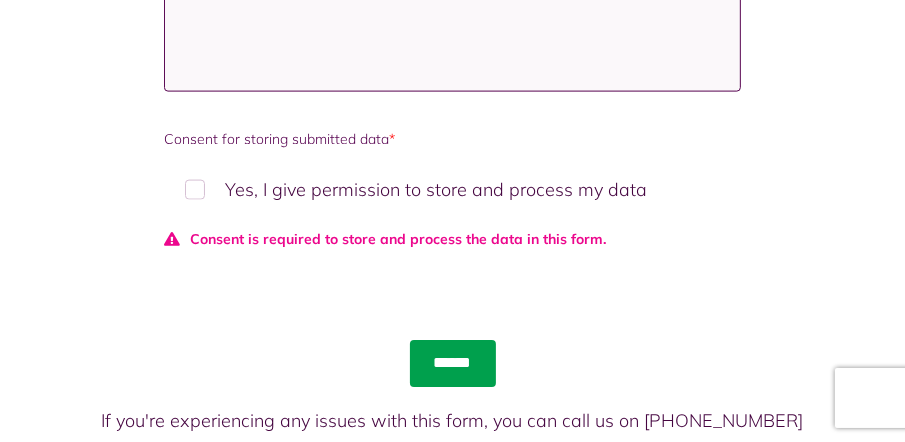 type on "**********" 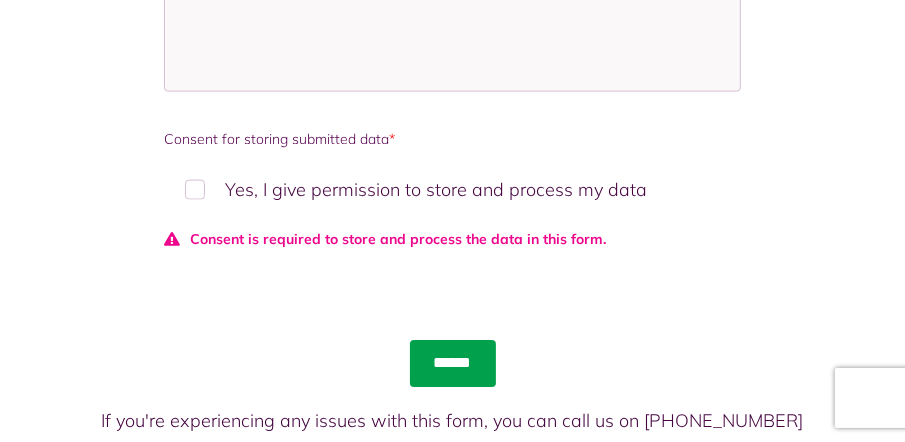 click on "******" at bounding box center (453, 363) 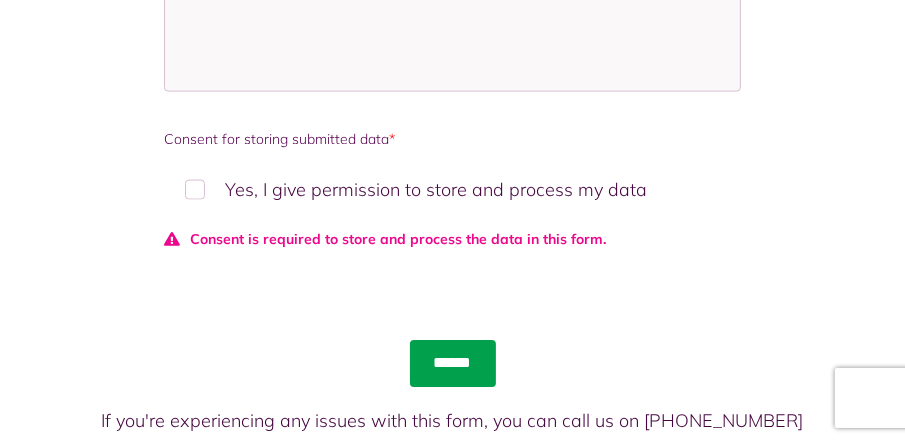 click on "******" at bounding box center [453, 363] 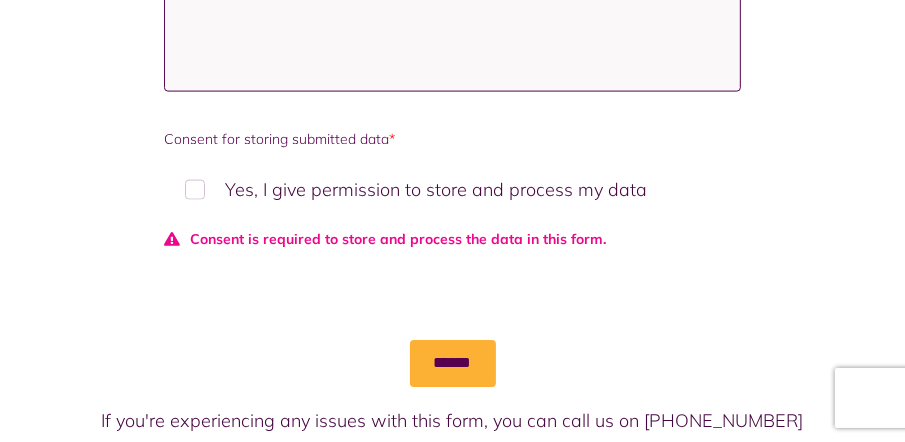 drag, startPoint x: 454, startPoint y: 335, endPoint x: 385, endPoint y: 52, distance: 291.29022 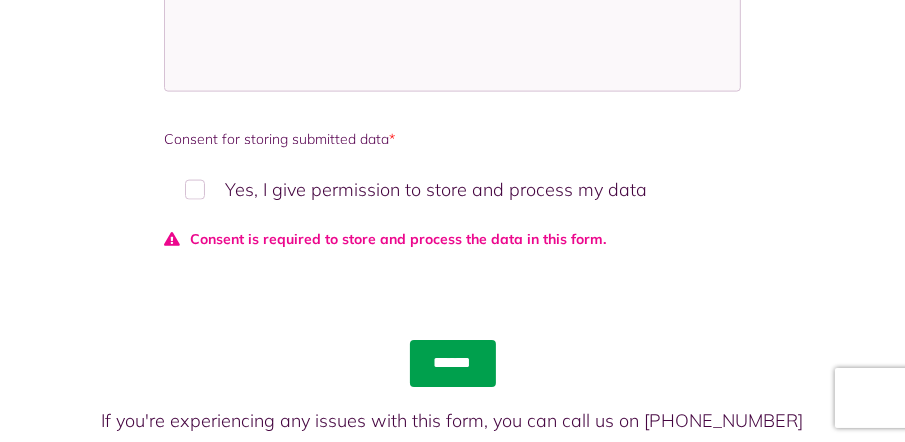 click on "******" at bounding box center [453, 363] 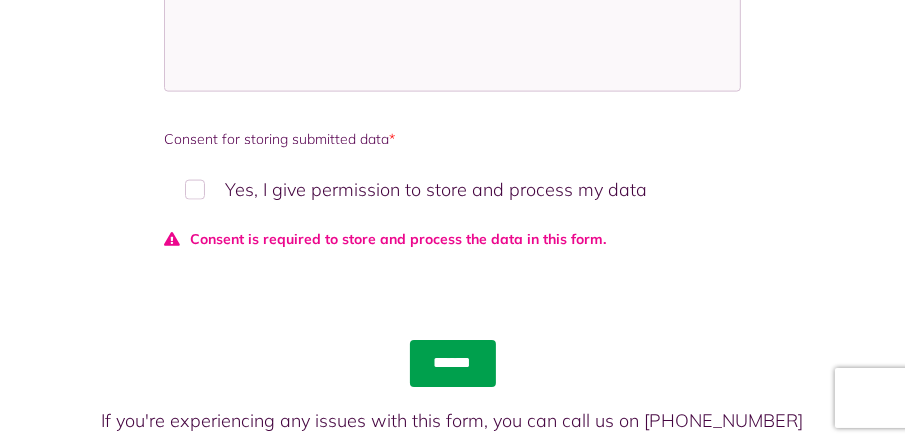 click on "******" at bounding box center (453, 363) 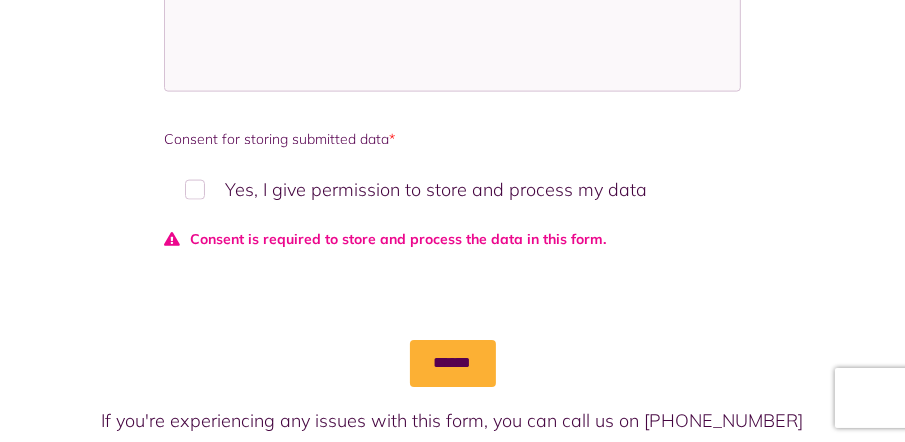 click on "Yes, I give permission to store and process my data" at bounding box center (452, 189) 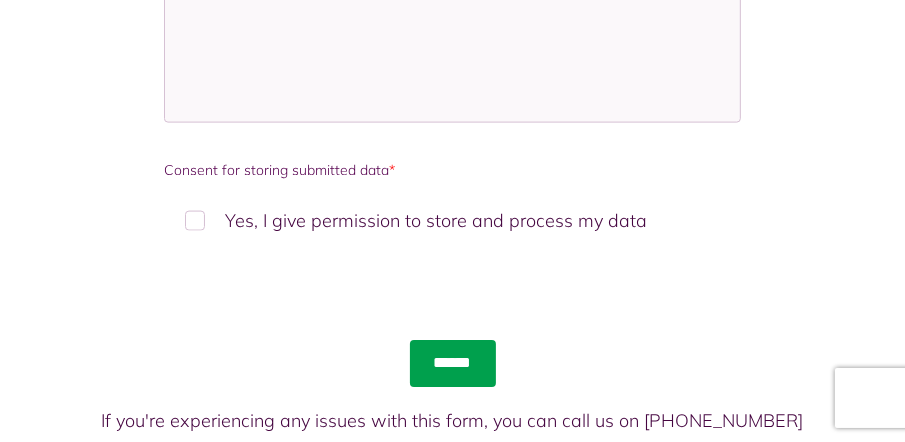 click on "******" at bounding box center (453, 363) 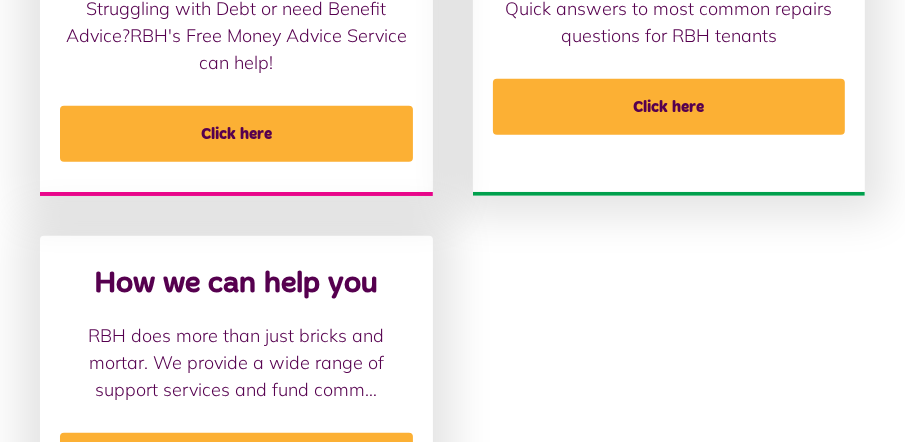 scroll, scrollTop: 509, scrollLeft: 0, axis: vertical 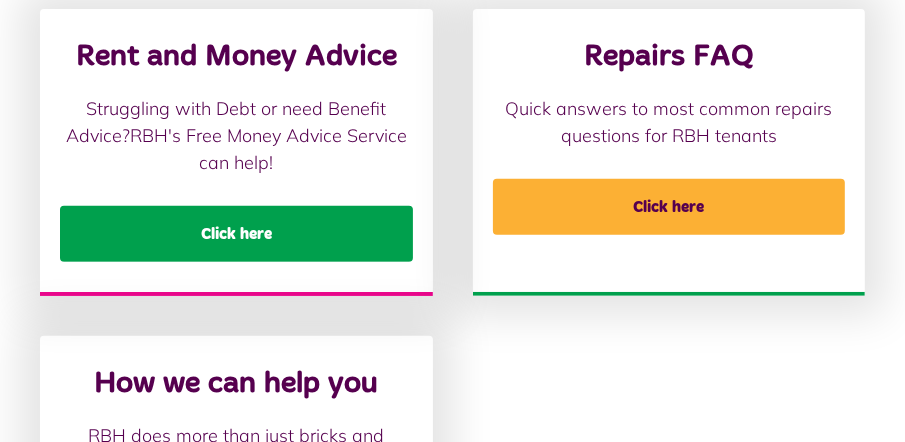 click on "Click here" at bounding box center [236, 234] 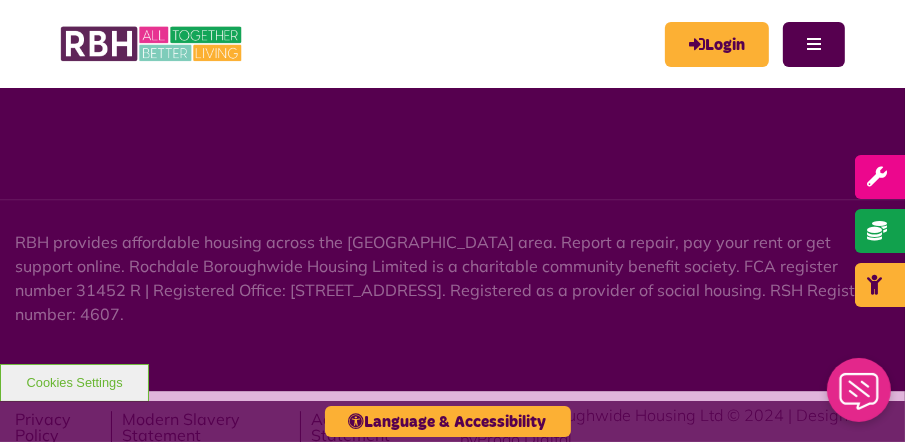scroll, scrollTop: 3349, scrollLeft: 0, axis: vertical 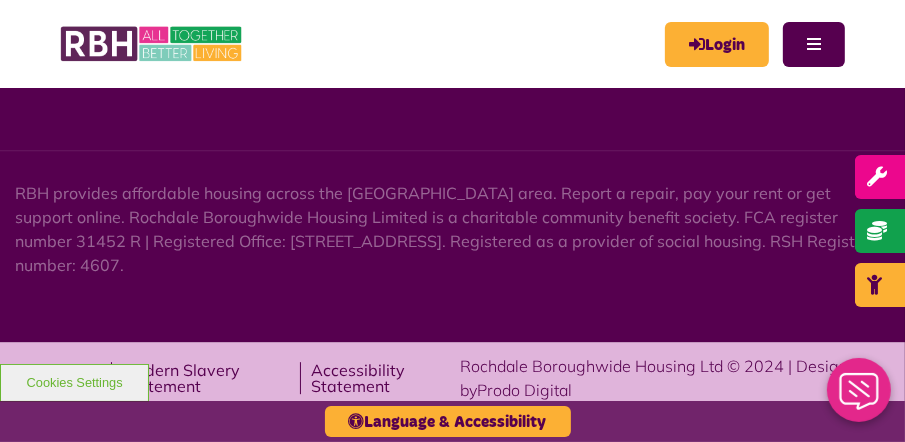 click 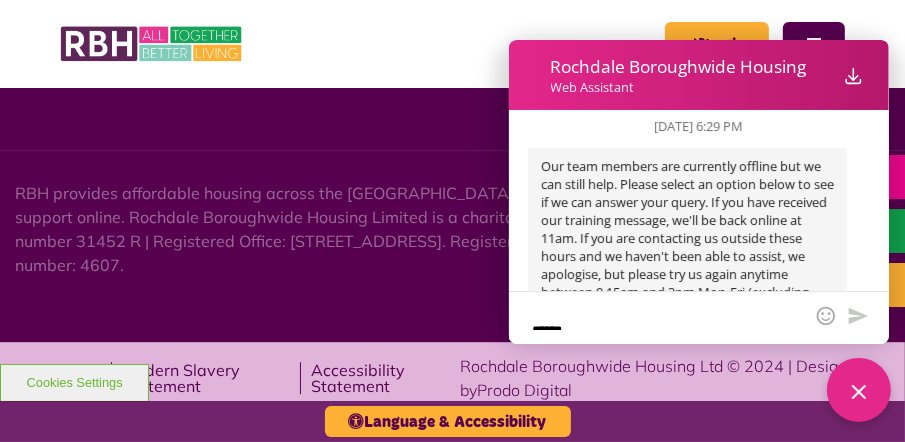 scroll, scrollTop: 200, scrollLeft: 0, axis: vertical 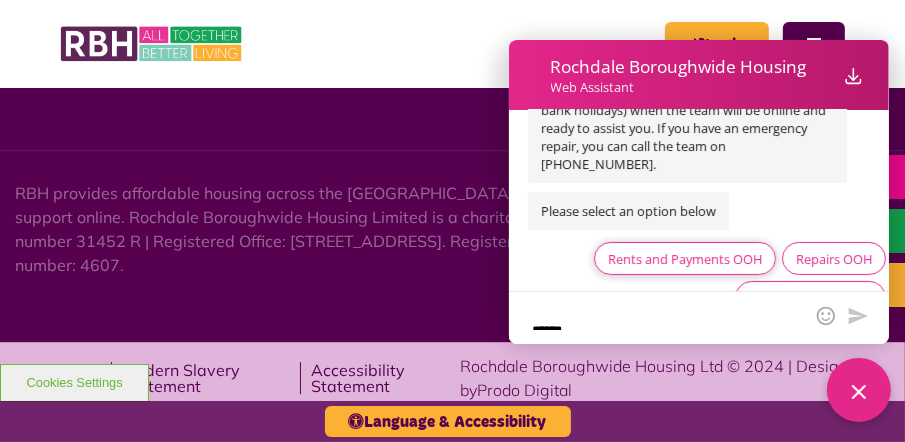 click on "Rents and Payments OOH" at bounding box center (684, 258) 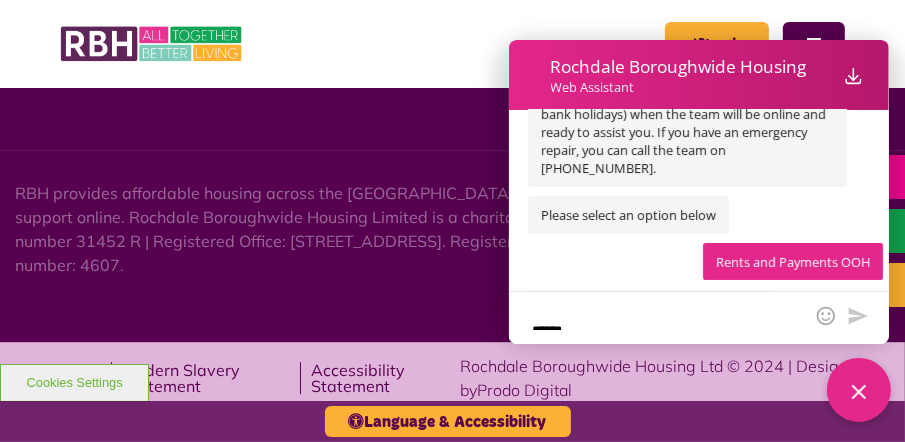 scroll, scrollTop: 468, scrollLeft: 0, axis: vertical 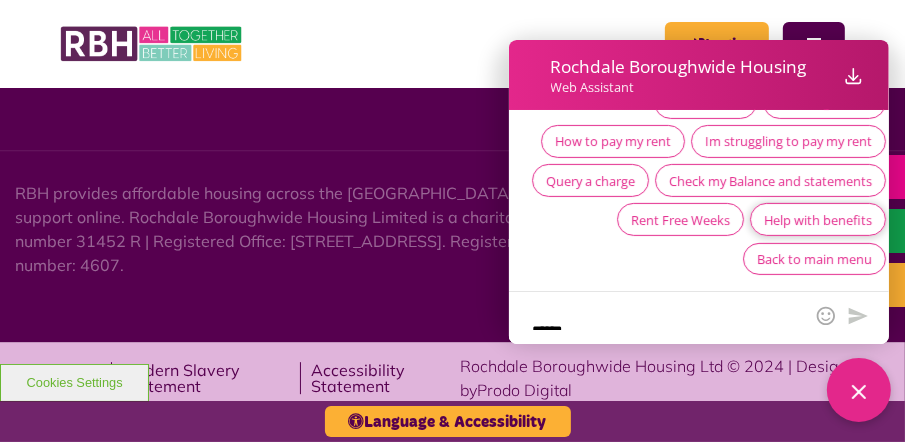 click on "Help with benefits" at bounding box center (817, 219) 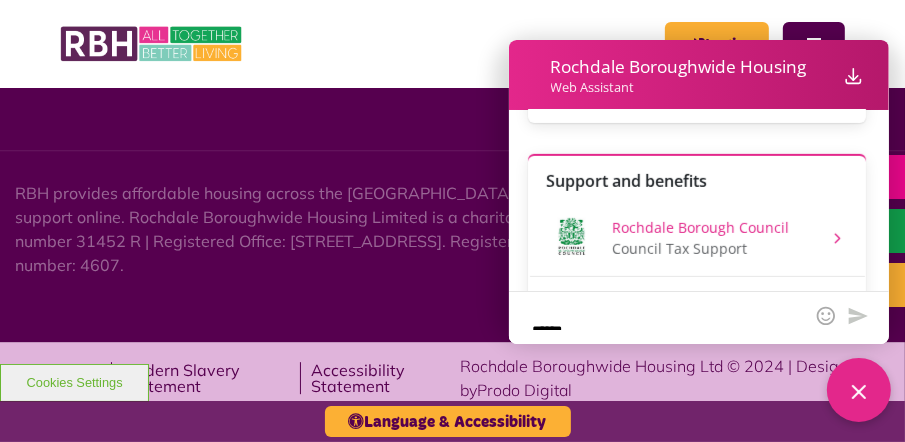 scroll, scrollTop: 797, scrollLeft: 0, axis: vertical 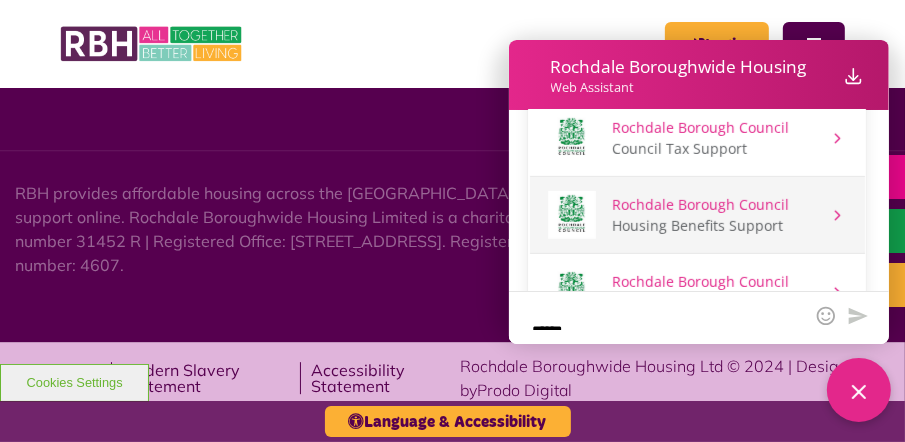 click 